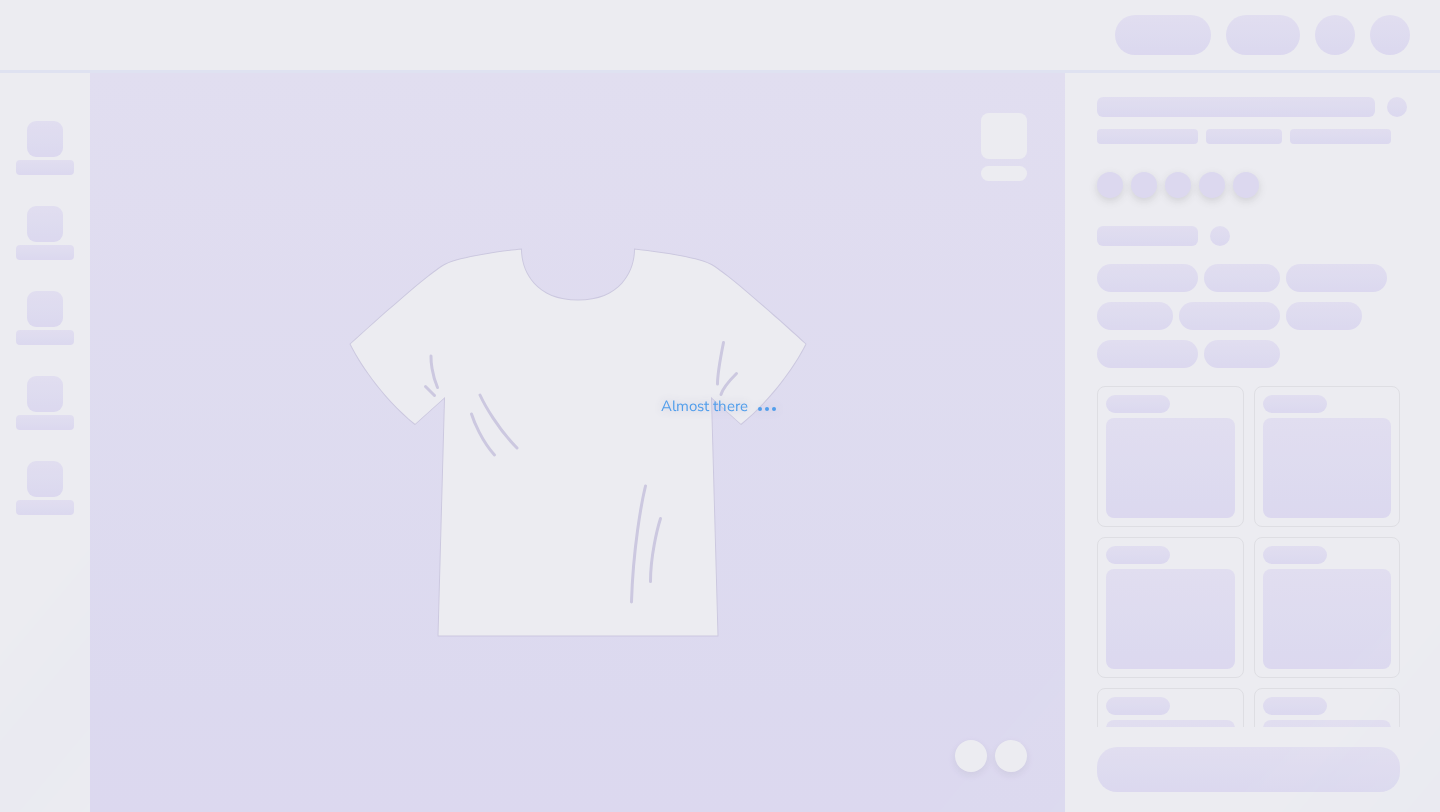 scroll, scrollTop: 0, scrollLeft: 0, axis: both 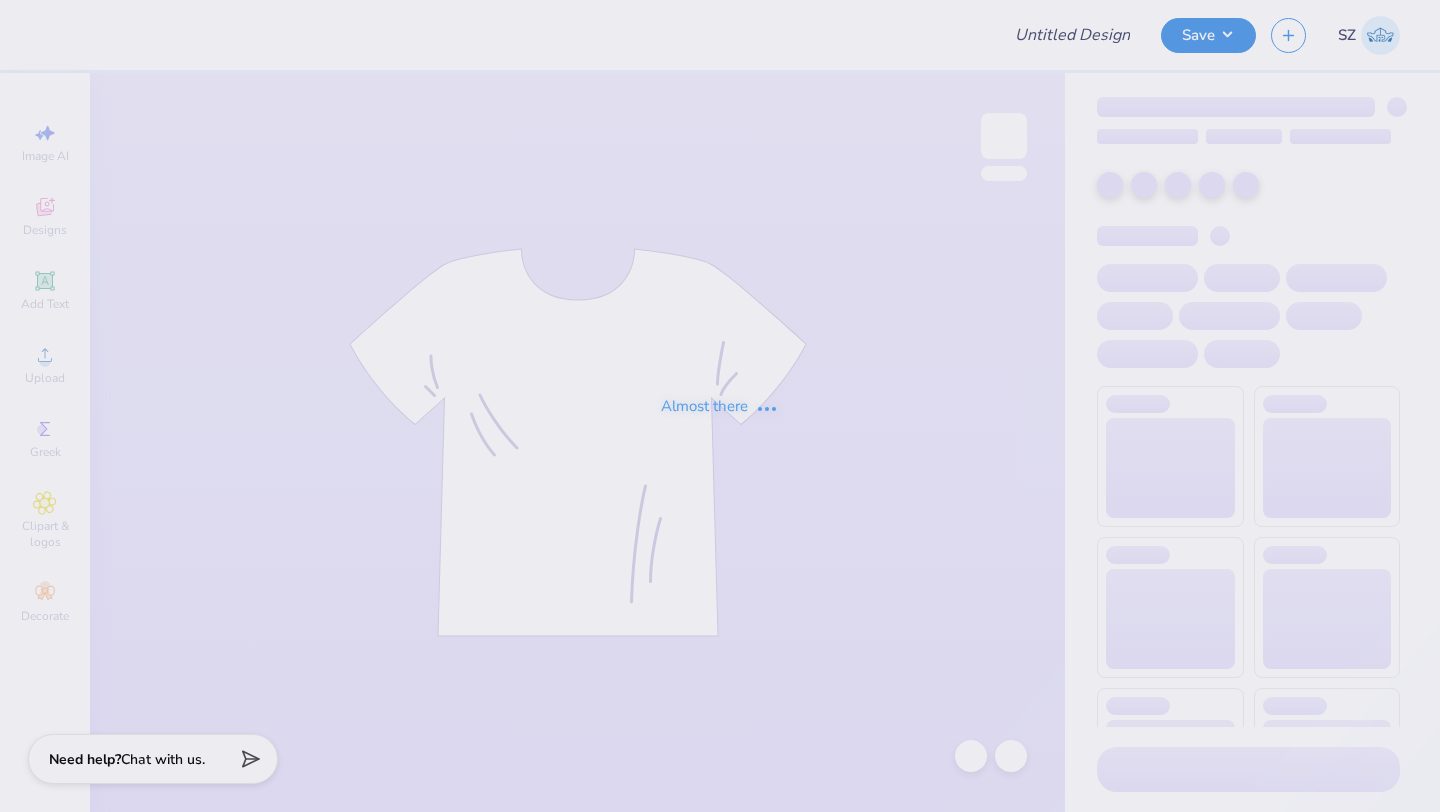 type on "Alpha Sigma Alpha Kettering Uni Fall Merch" 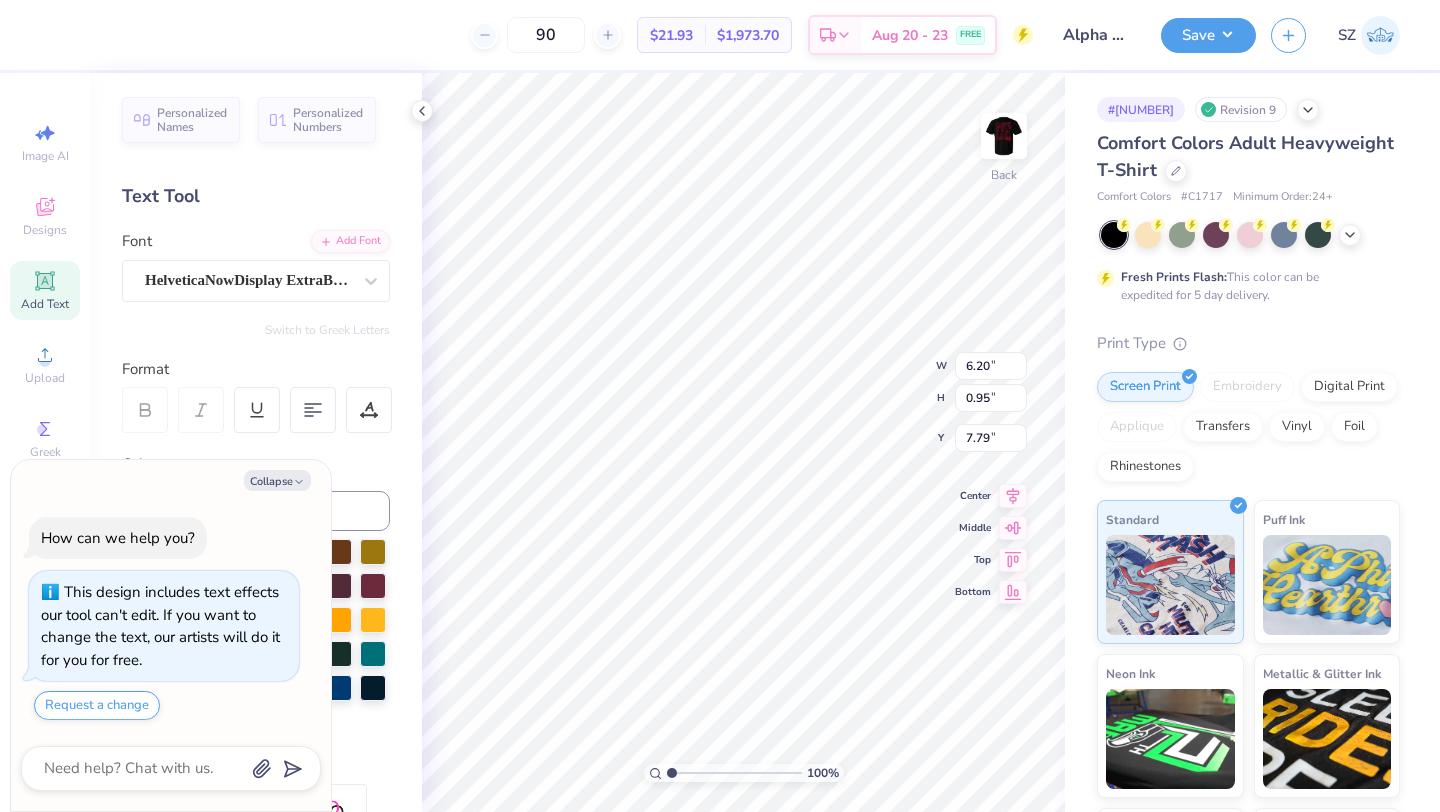 type on "x" 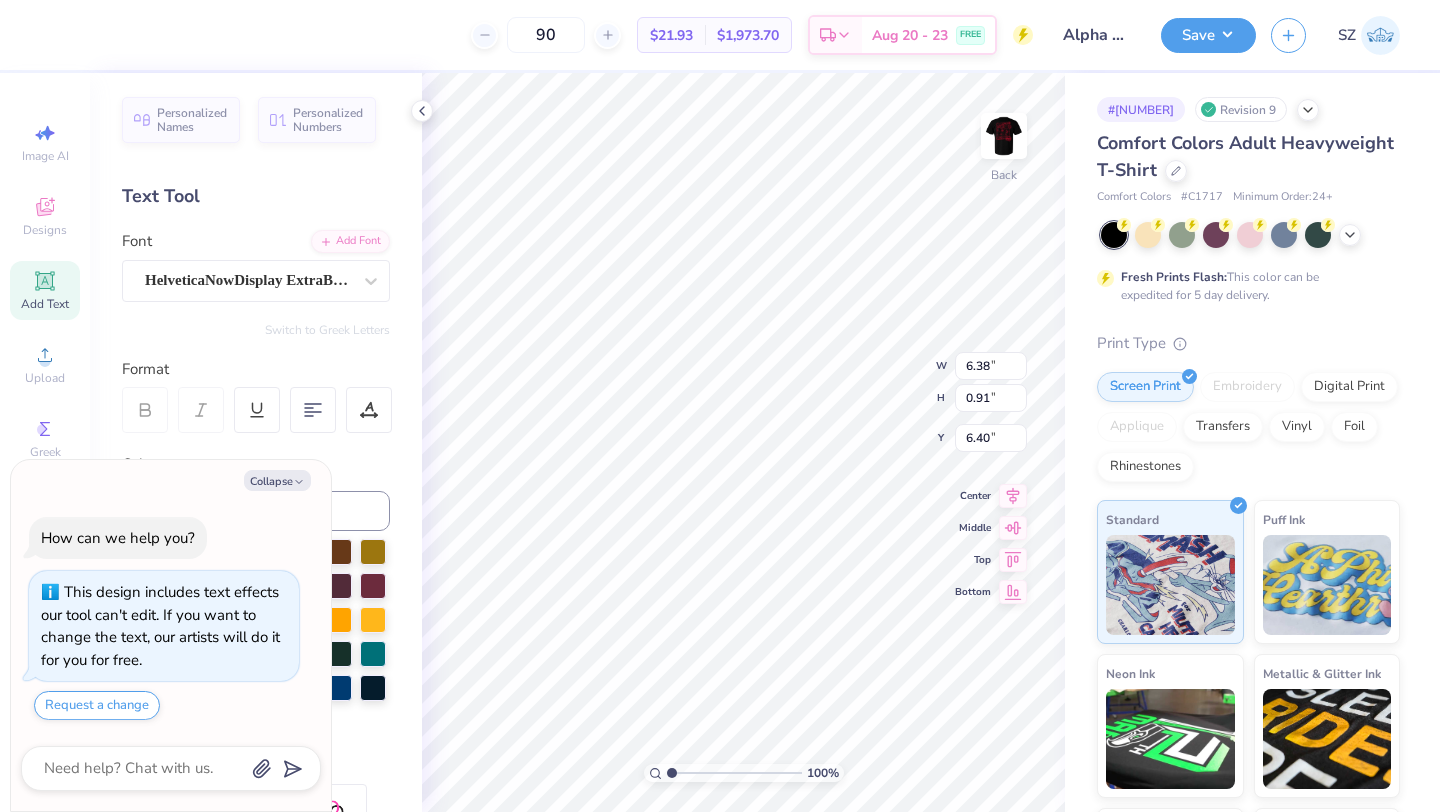 type on "x" 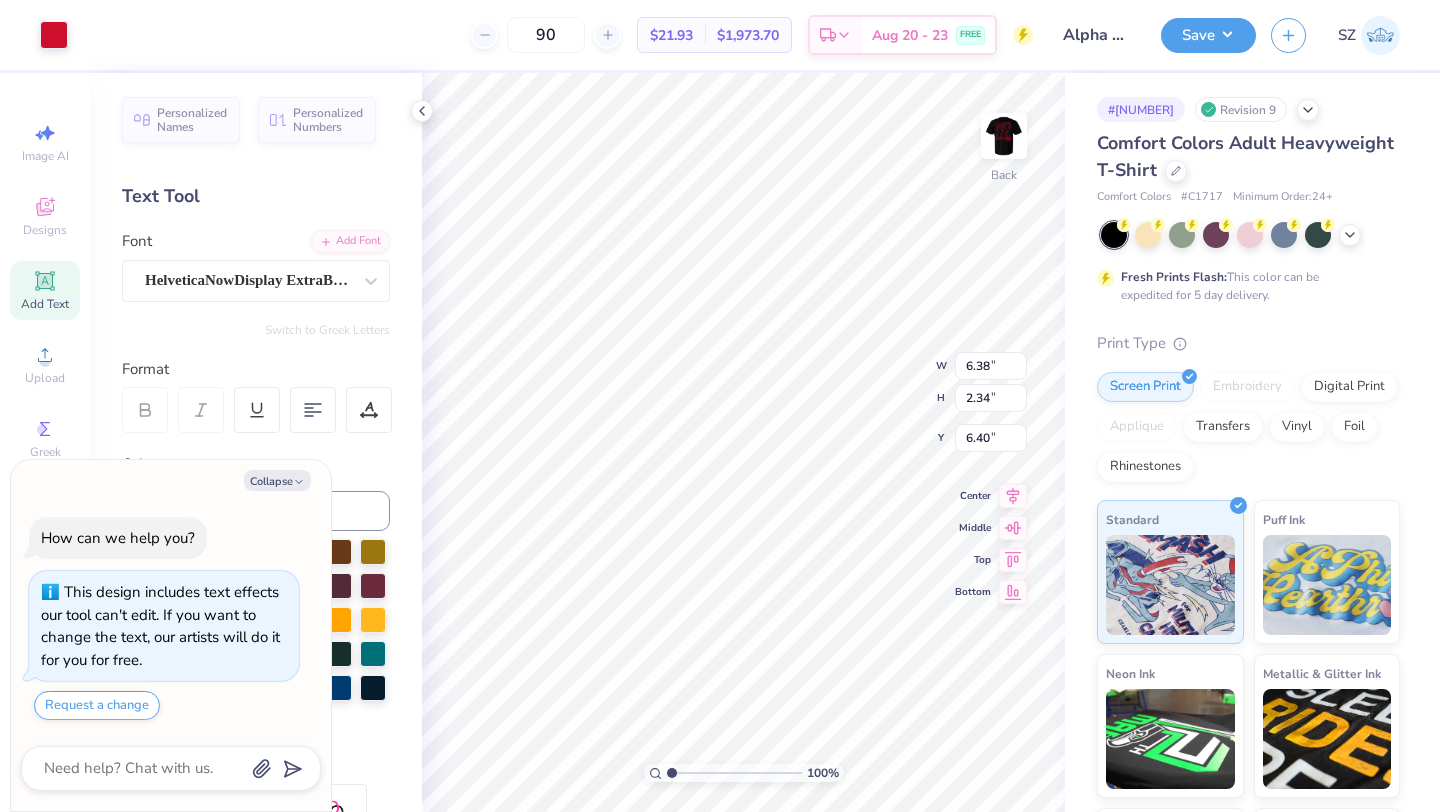 type on "x" 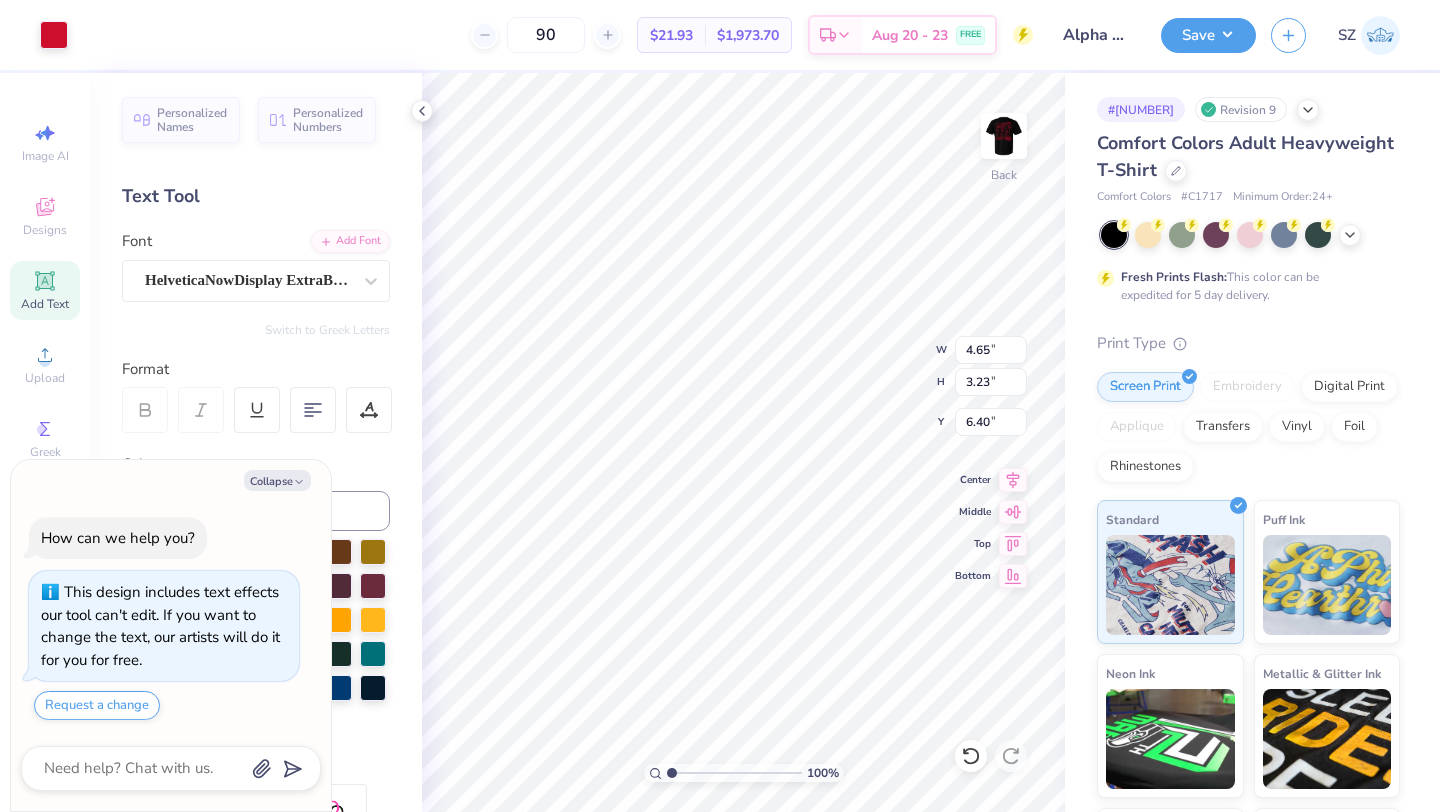 type on "x" 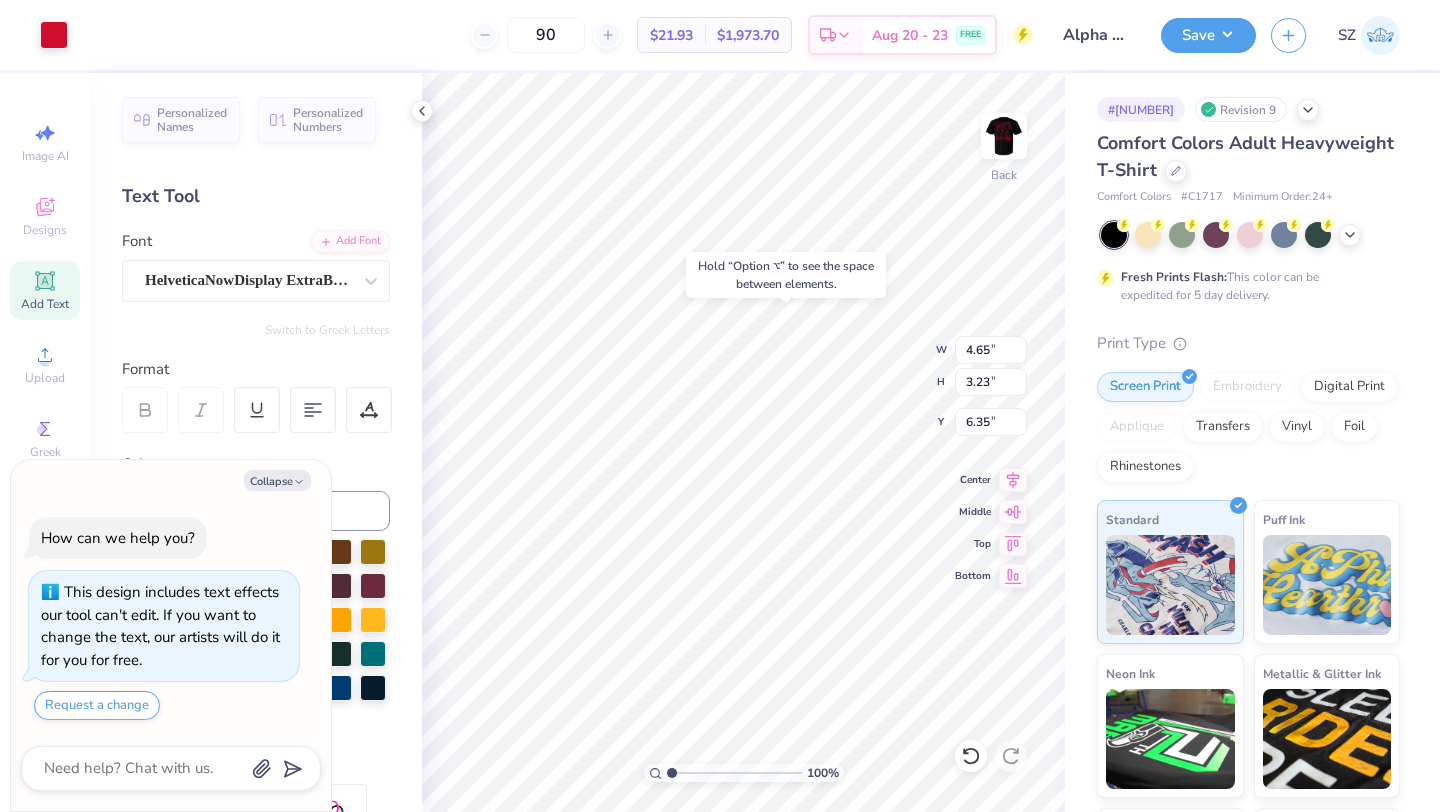 click on "100  % Back W 4.65 4.65 " H 3.23 3.23 " Y 6.35 6.35 " Center Middle Top Bottom" at bounding box center [743, 442] 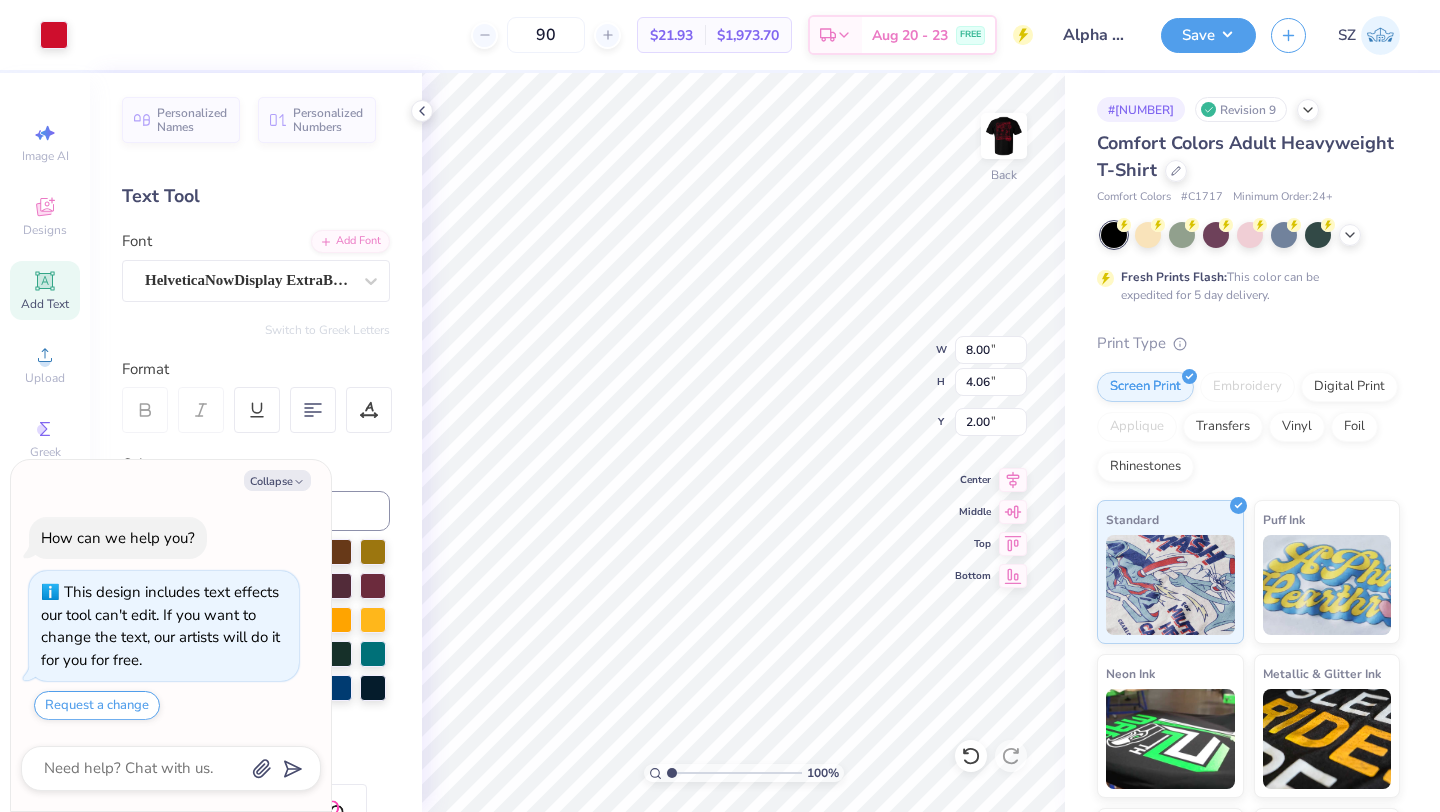 type on "x" 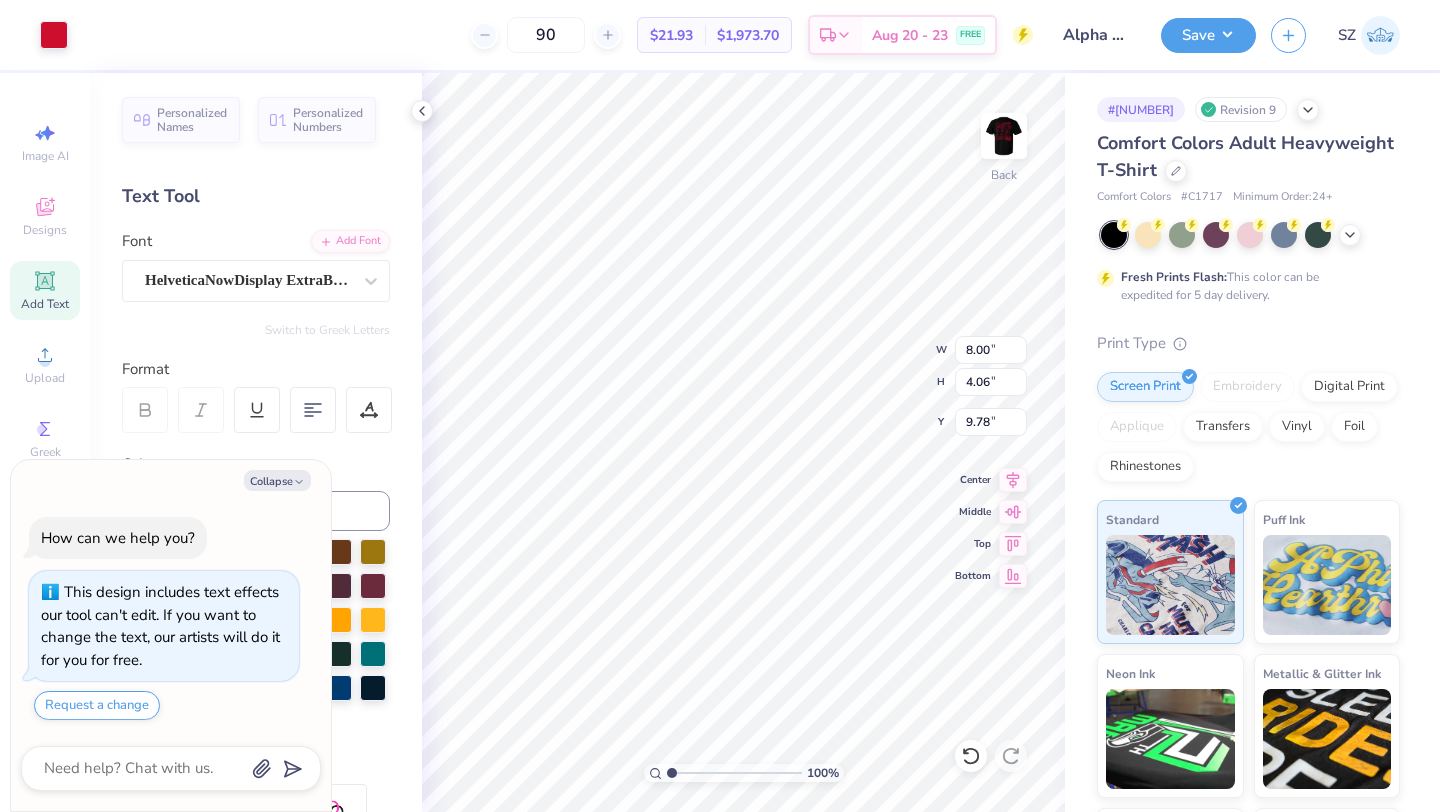 type on "x" 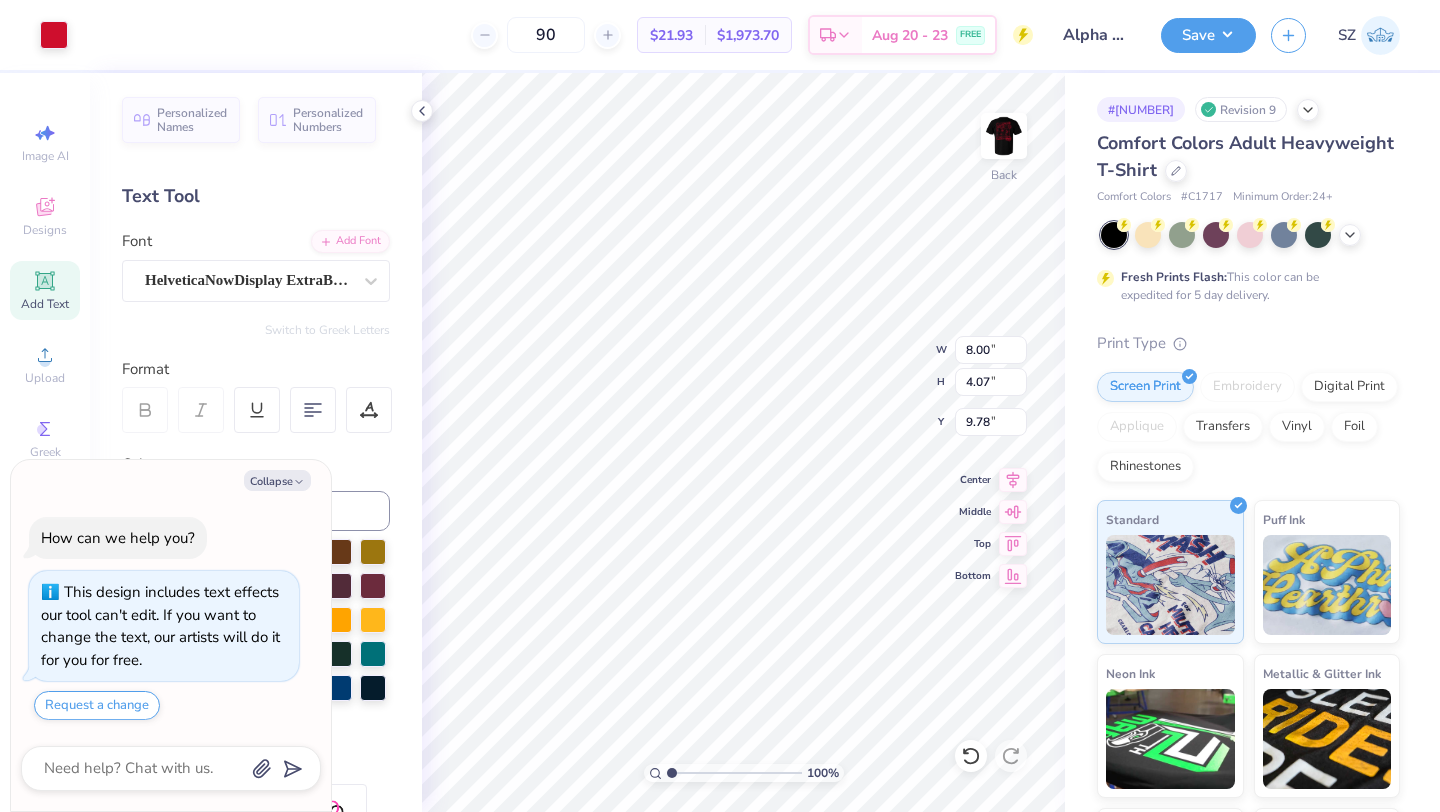 type on "x" 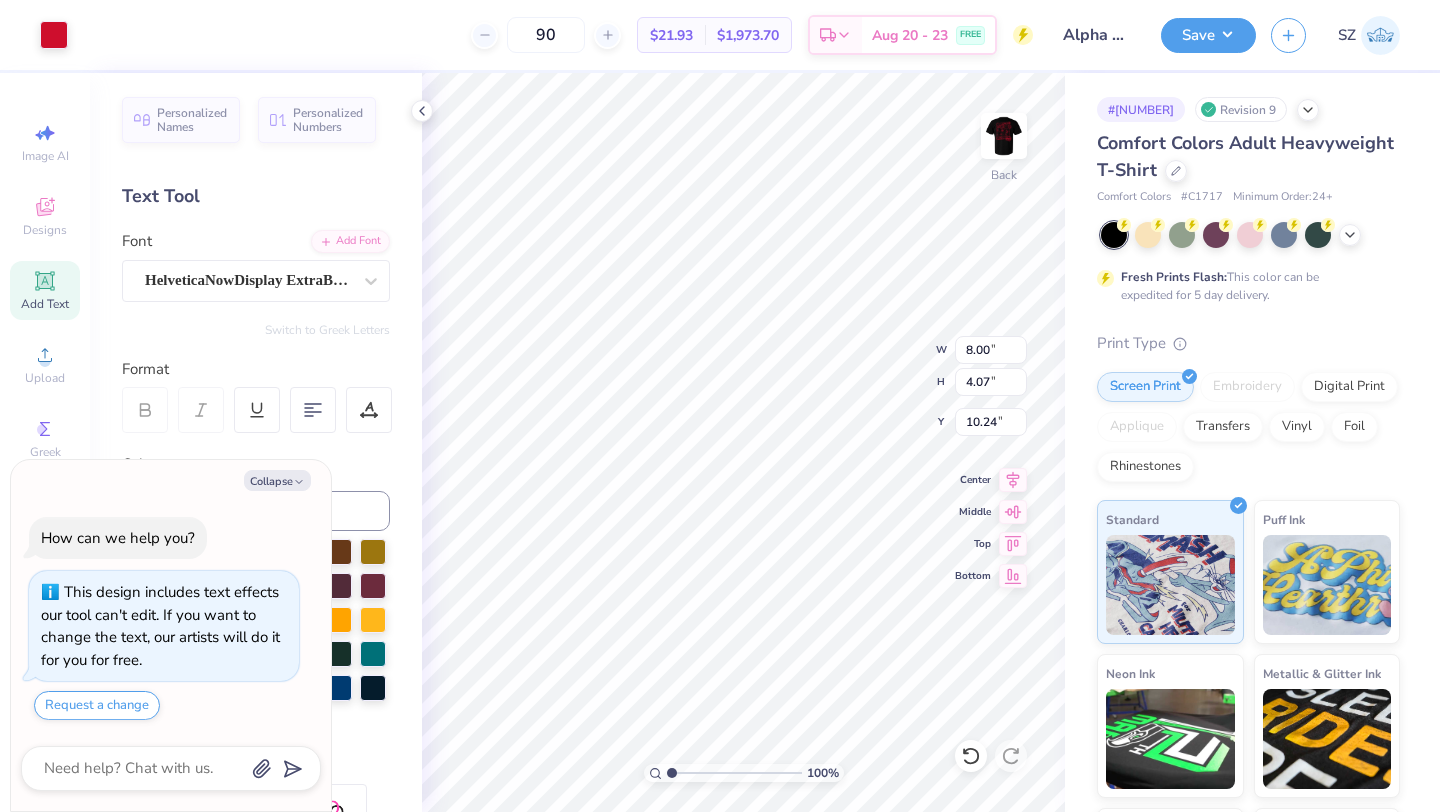 type on "x" 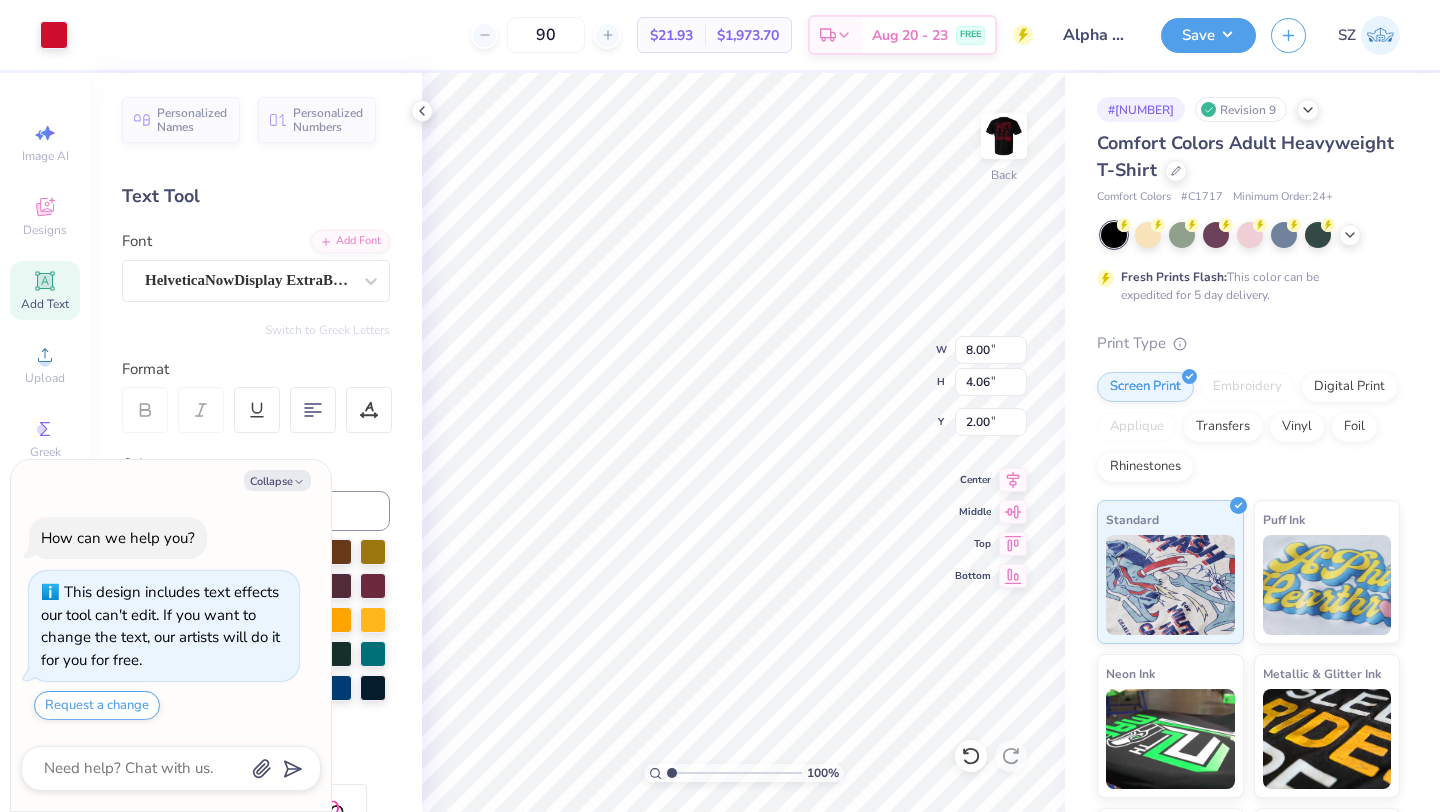 type on "x" 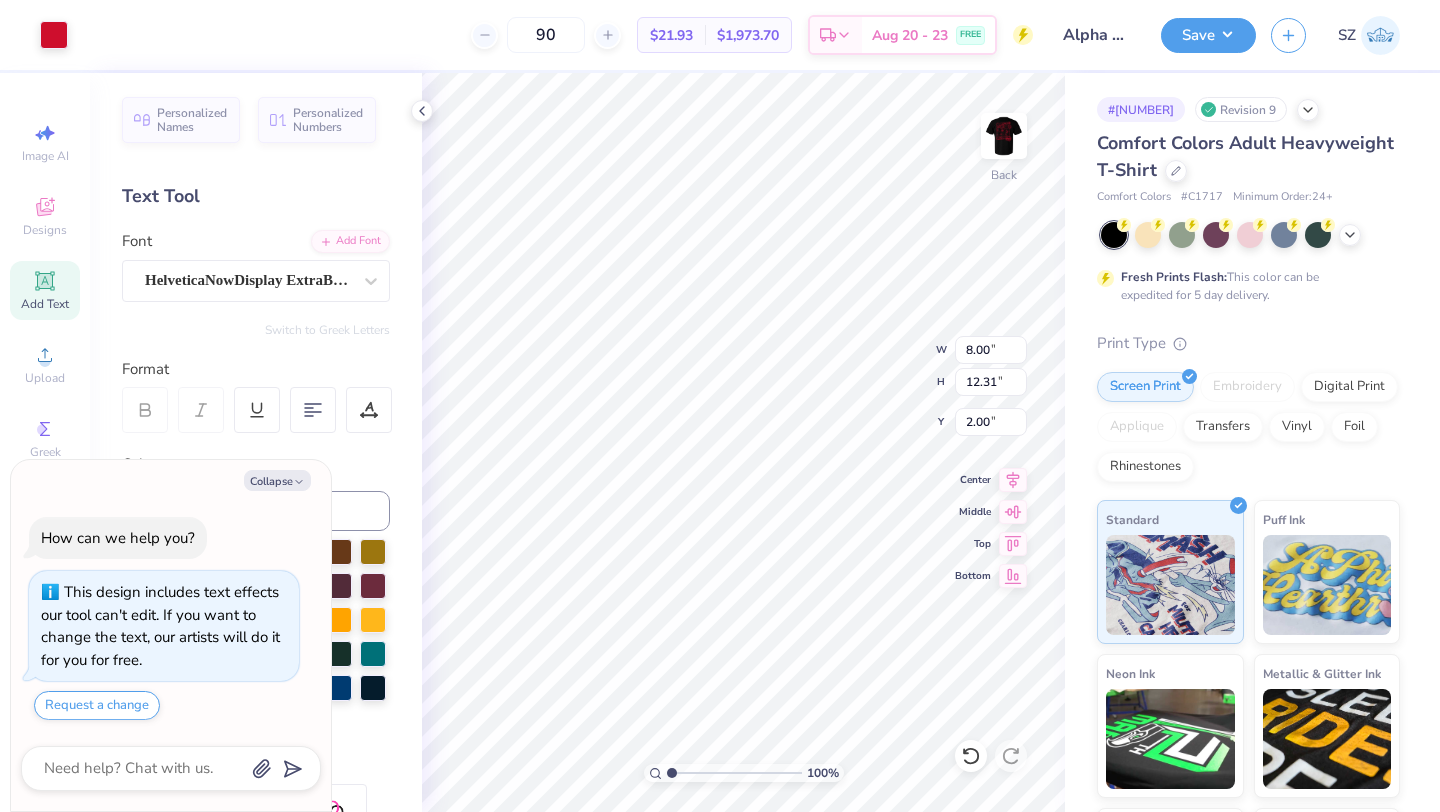 type on "x" 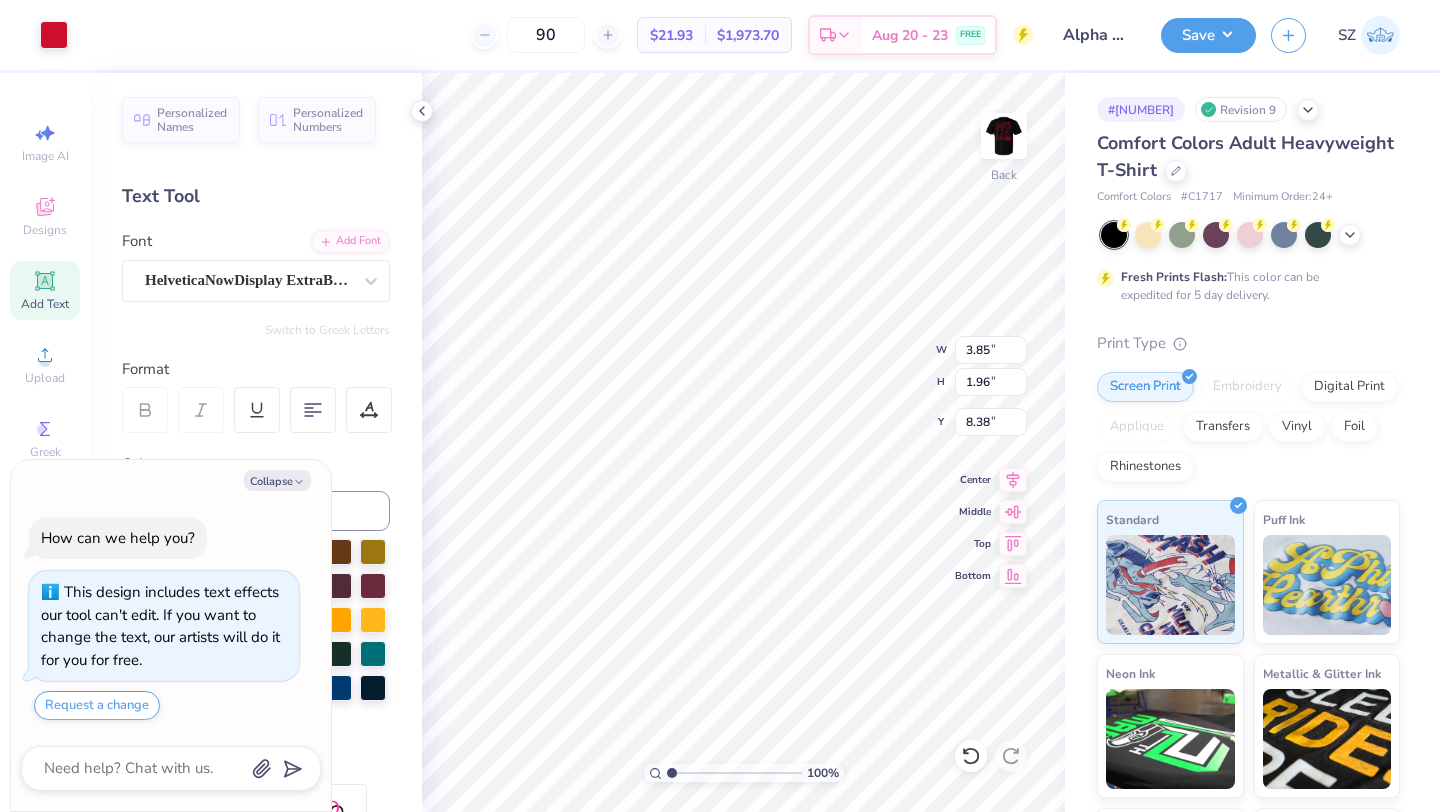 type on "x" 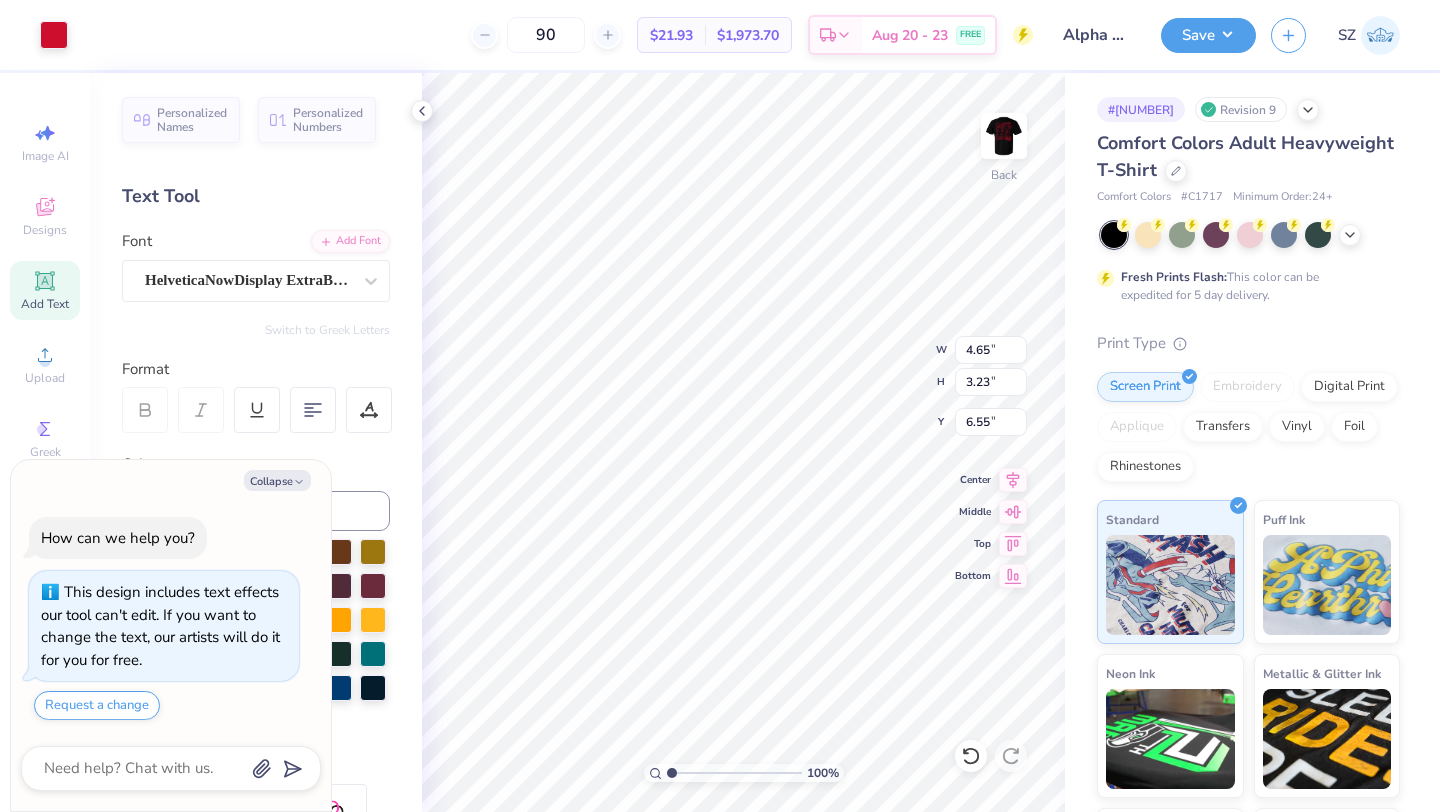 type on "x" 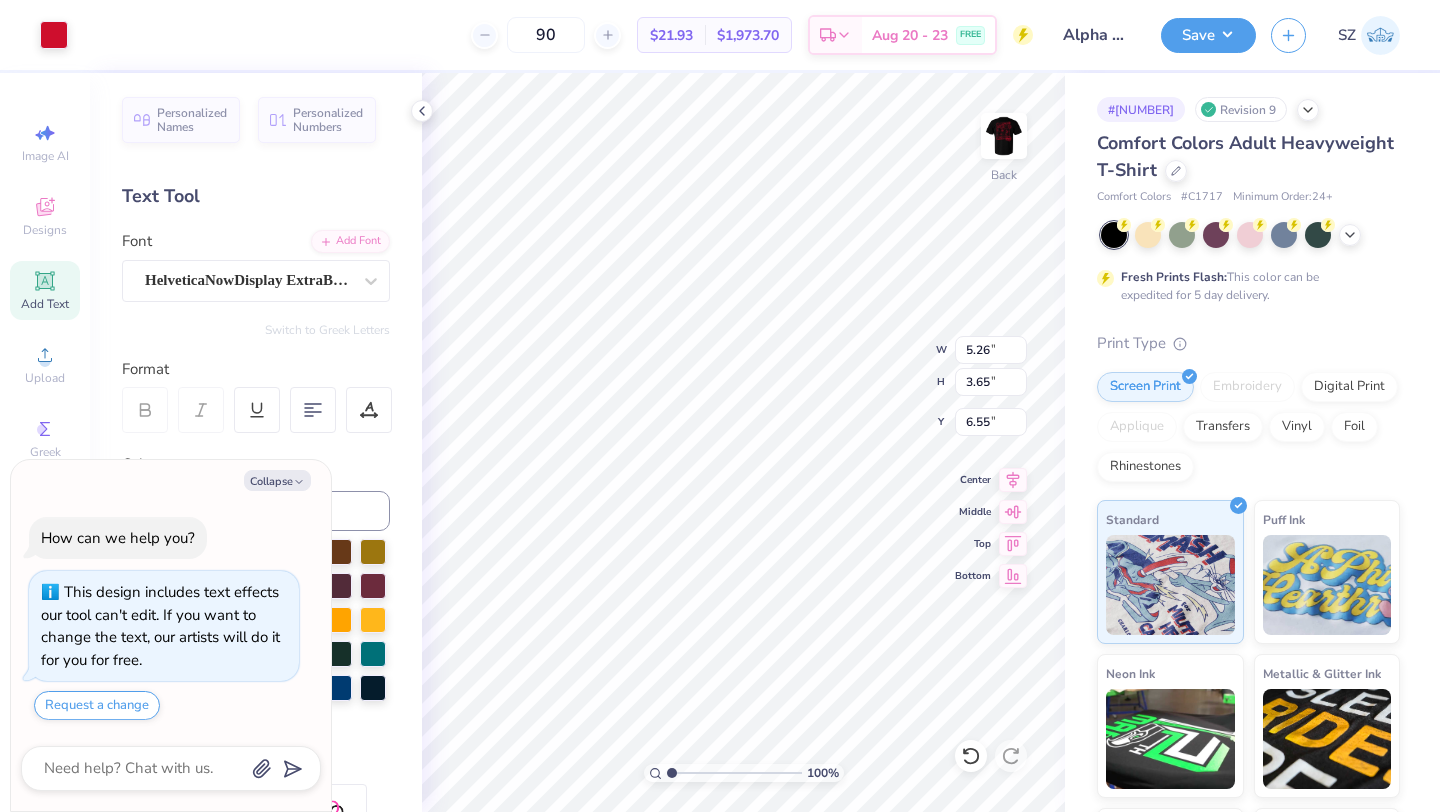 type on "x" 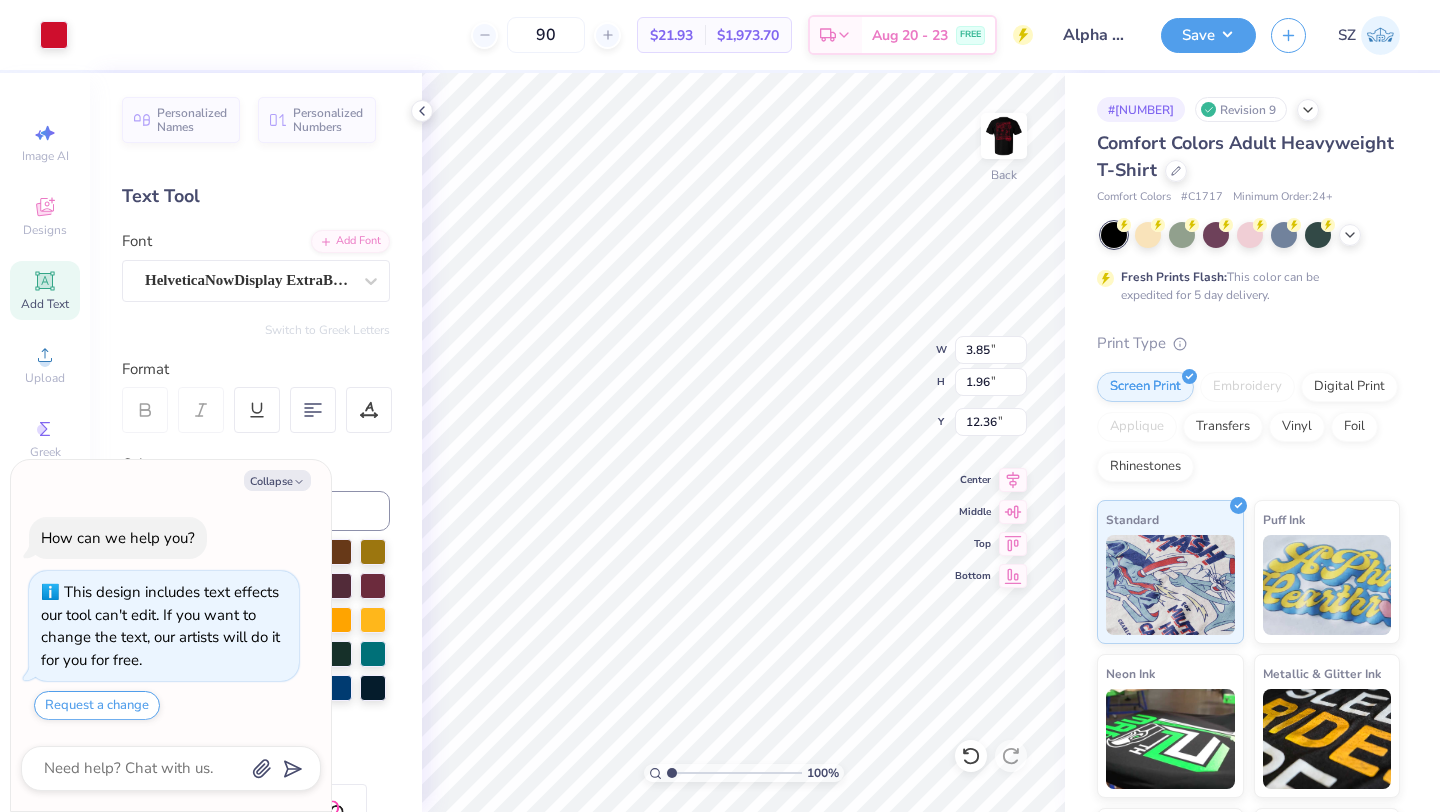 type on "x" 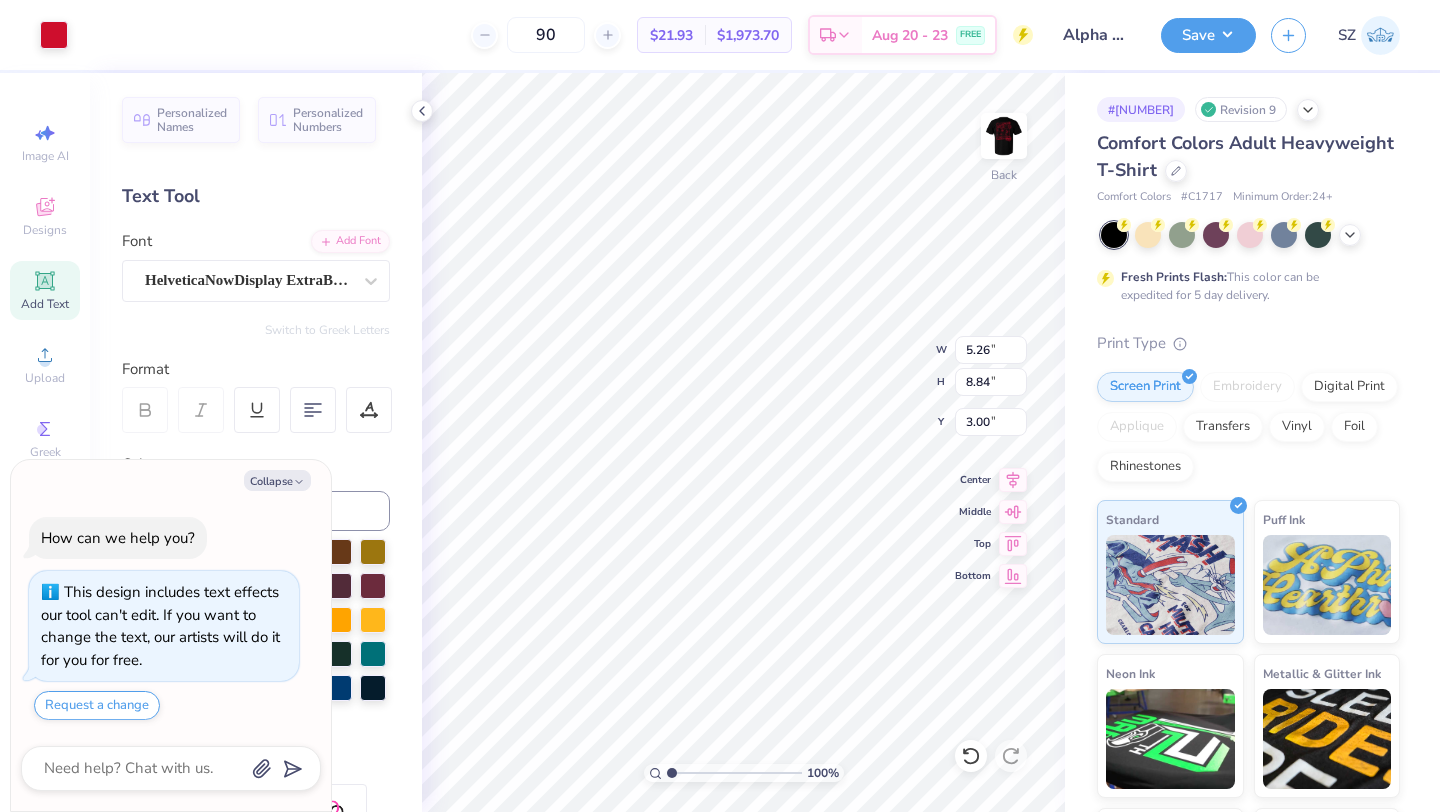 type on "x" 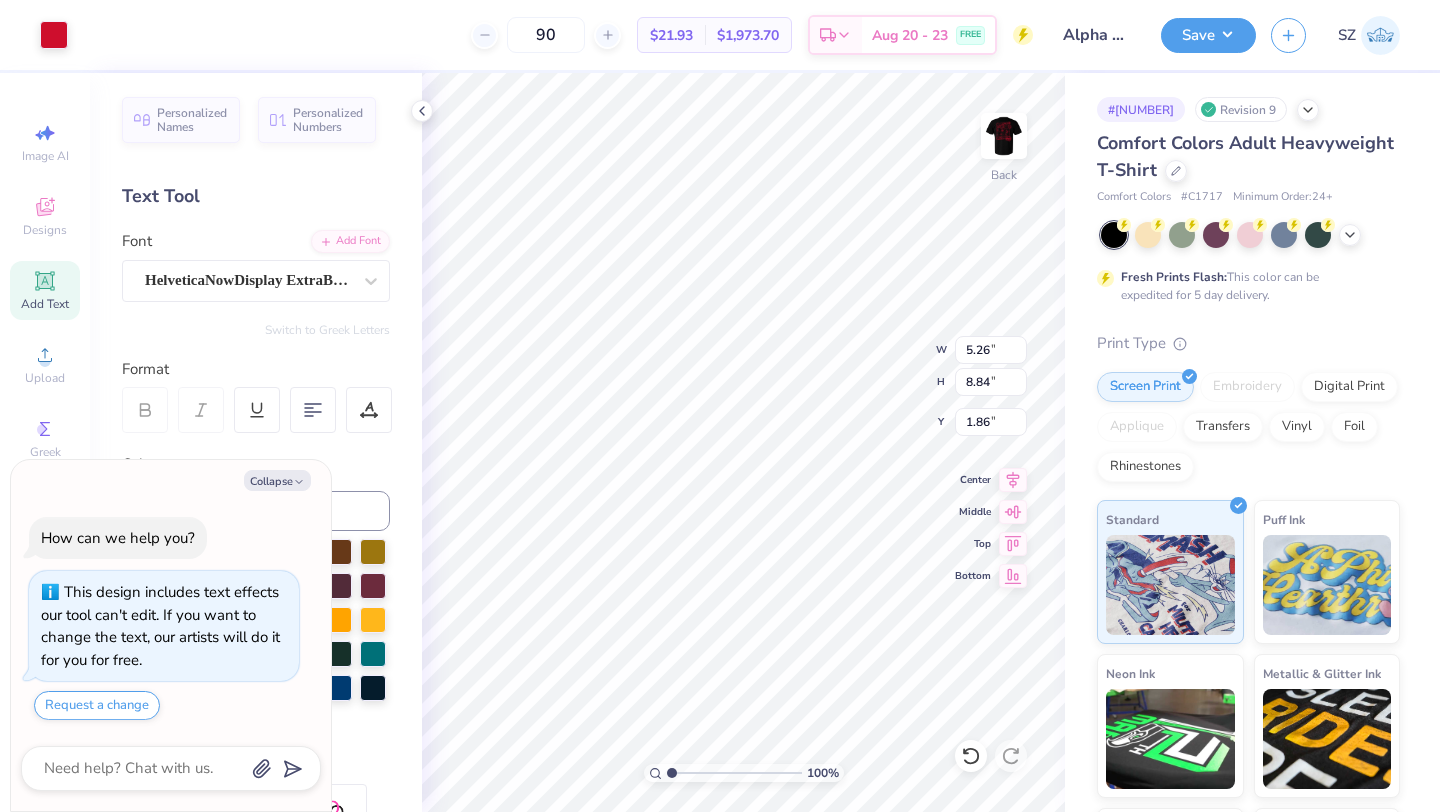 type on "x" 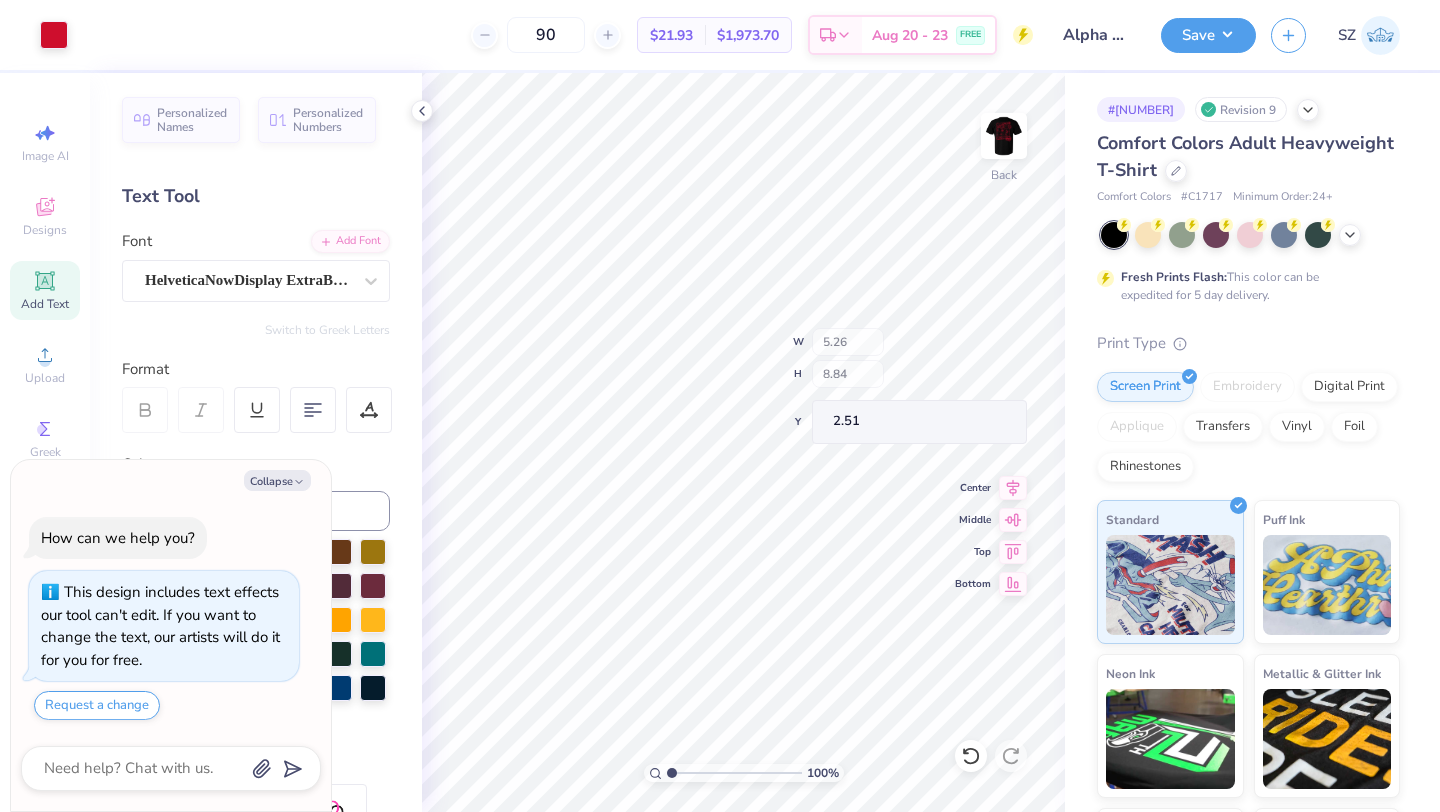 click on "100  % Back W 5.26 H 8.84 Y 2.51 Center Middle Top Bottom" at bounding box center (743, 442) 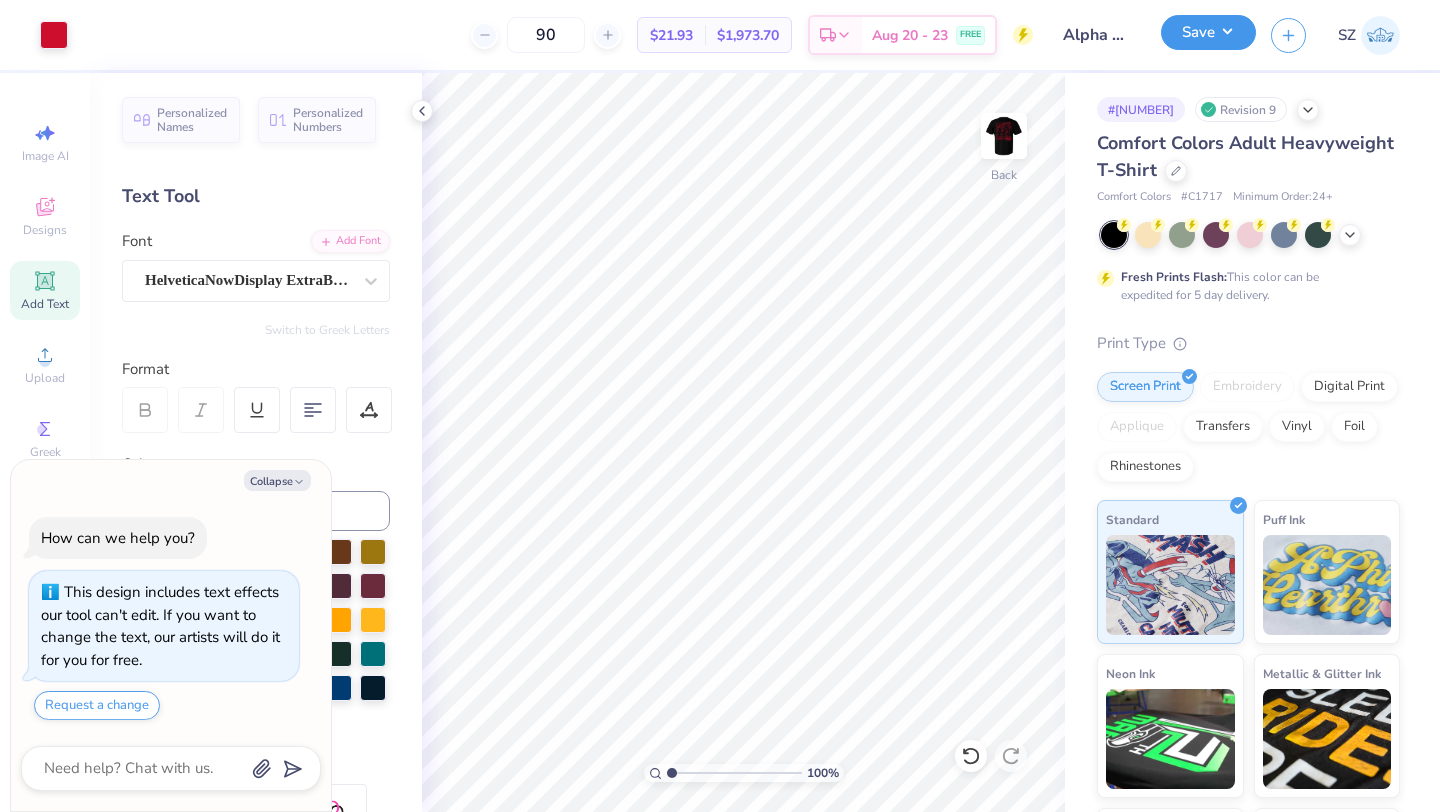 click on "Save" at bounding box center [1208, 32] 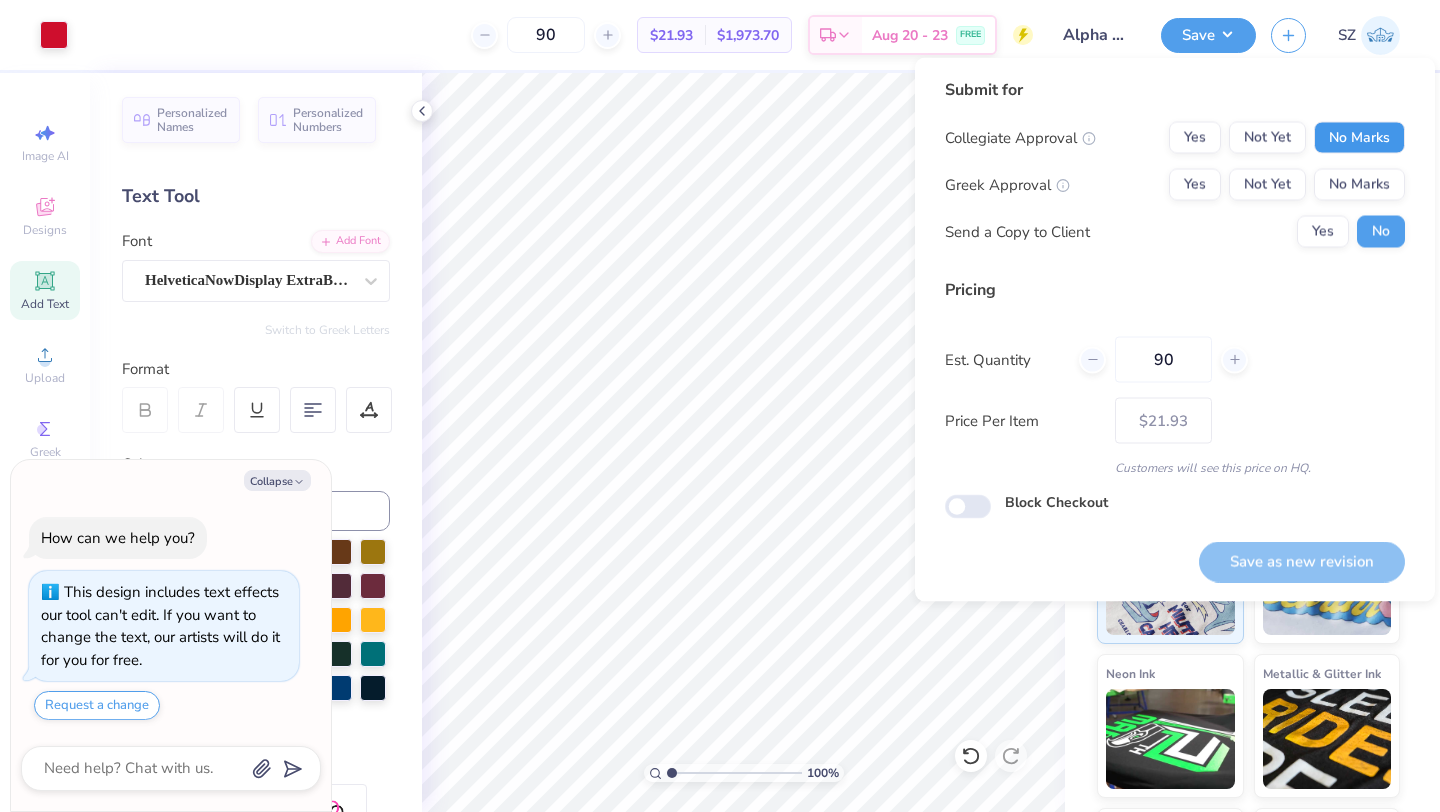 click on "No Marks" at bounding box center (1359, 138) 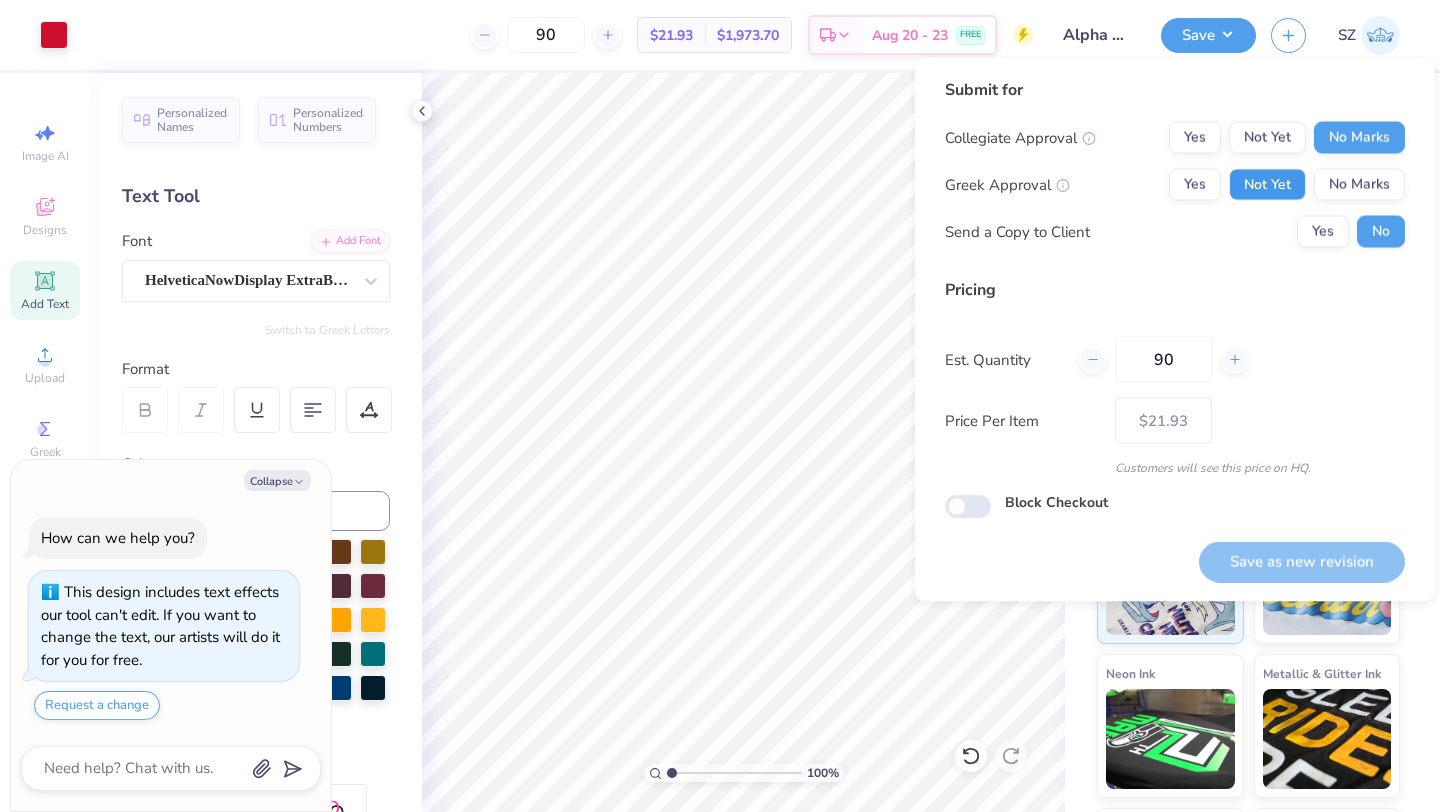 click on "Not Yet" at bounding box center (1267, 185) 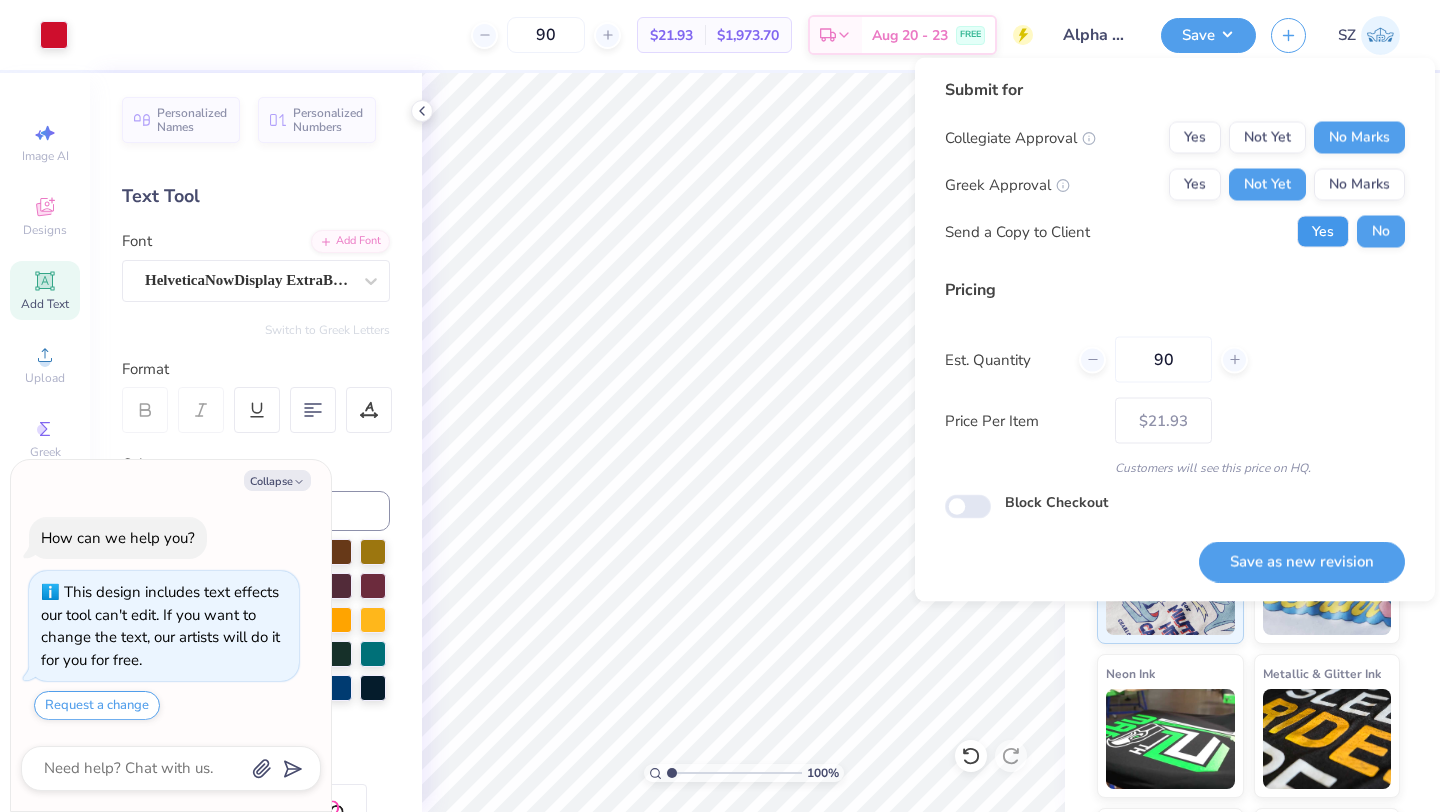 click on "Yes" at bounding box center (1323, 232) 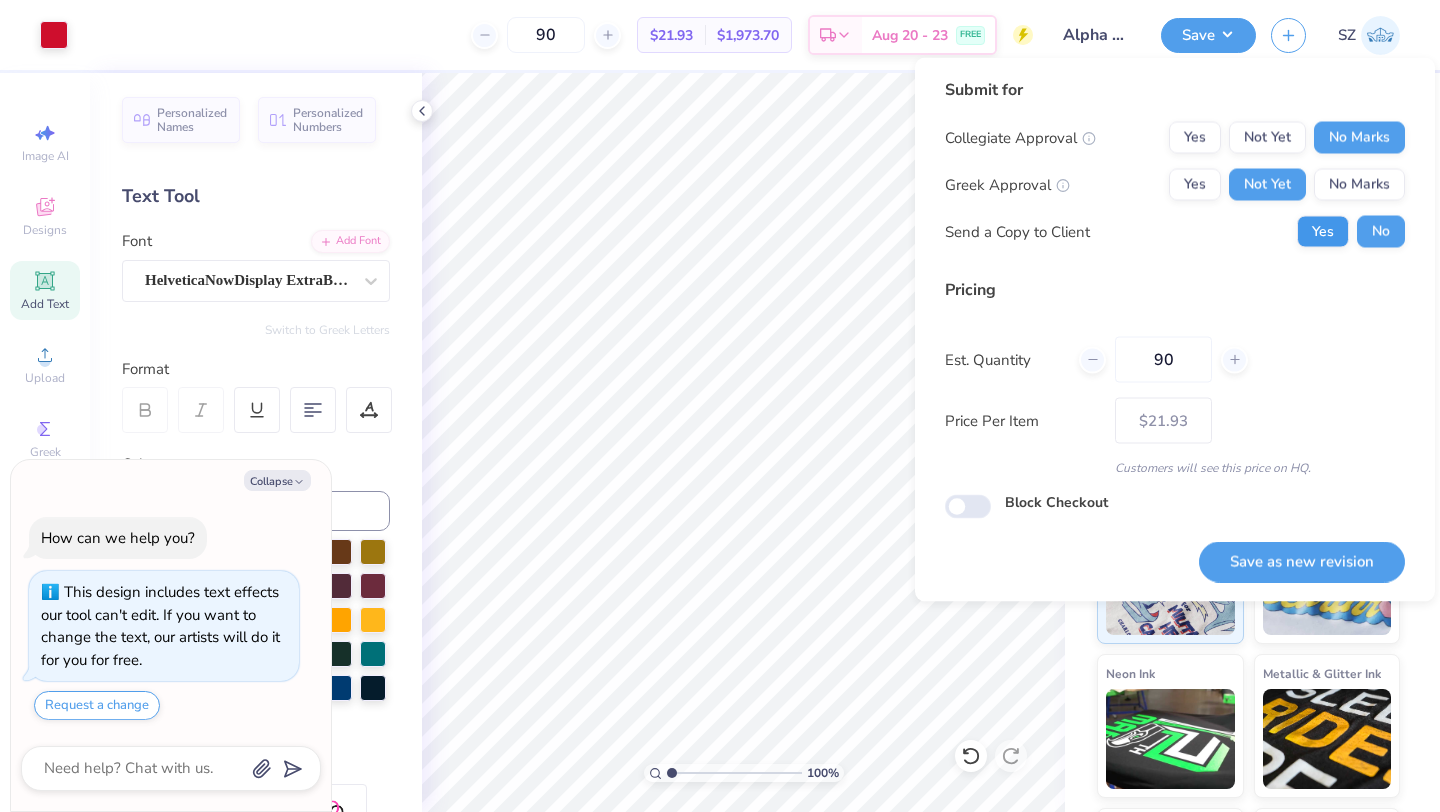 type on "x" 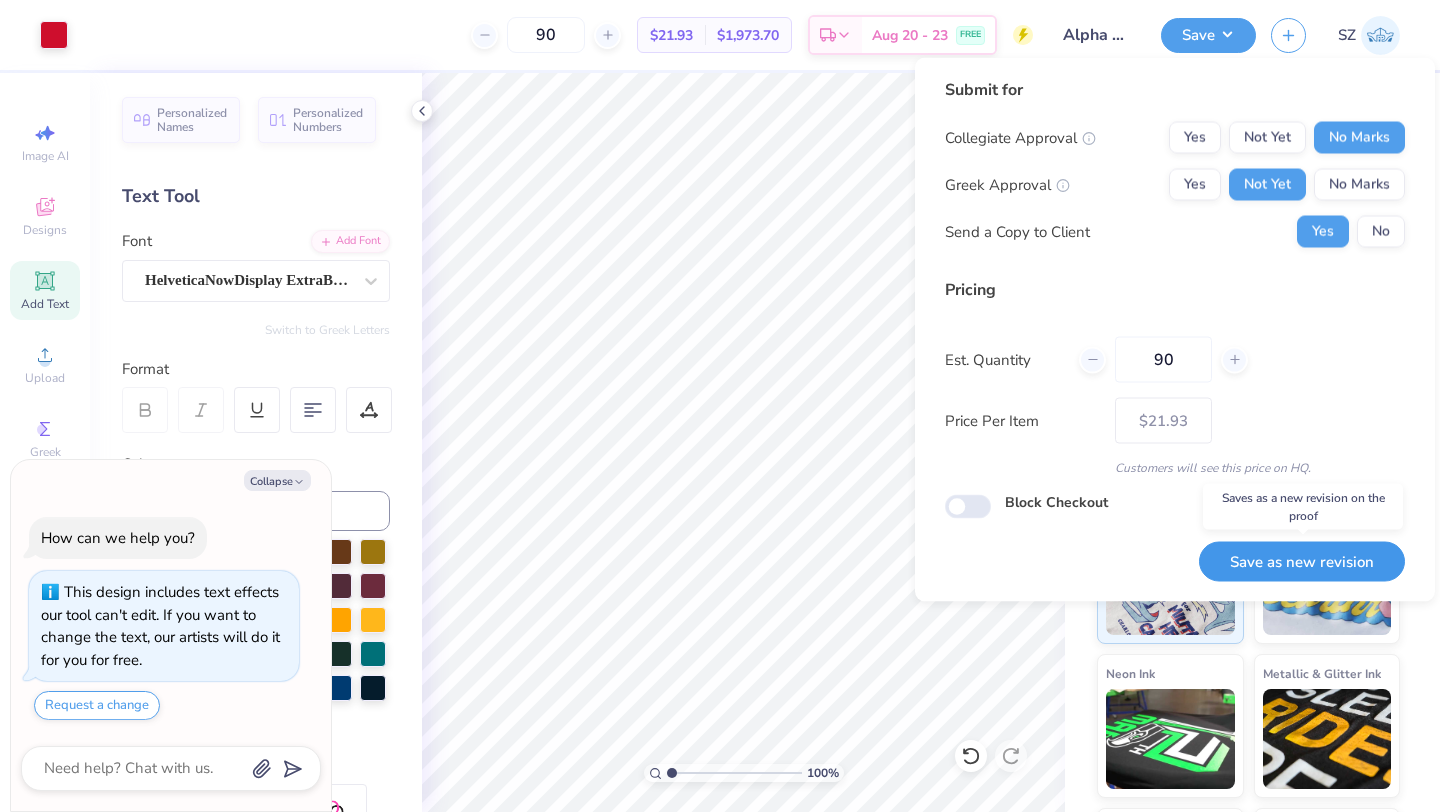 click on "Save as new revision" at bounding box center [1302, 561] 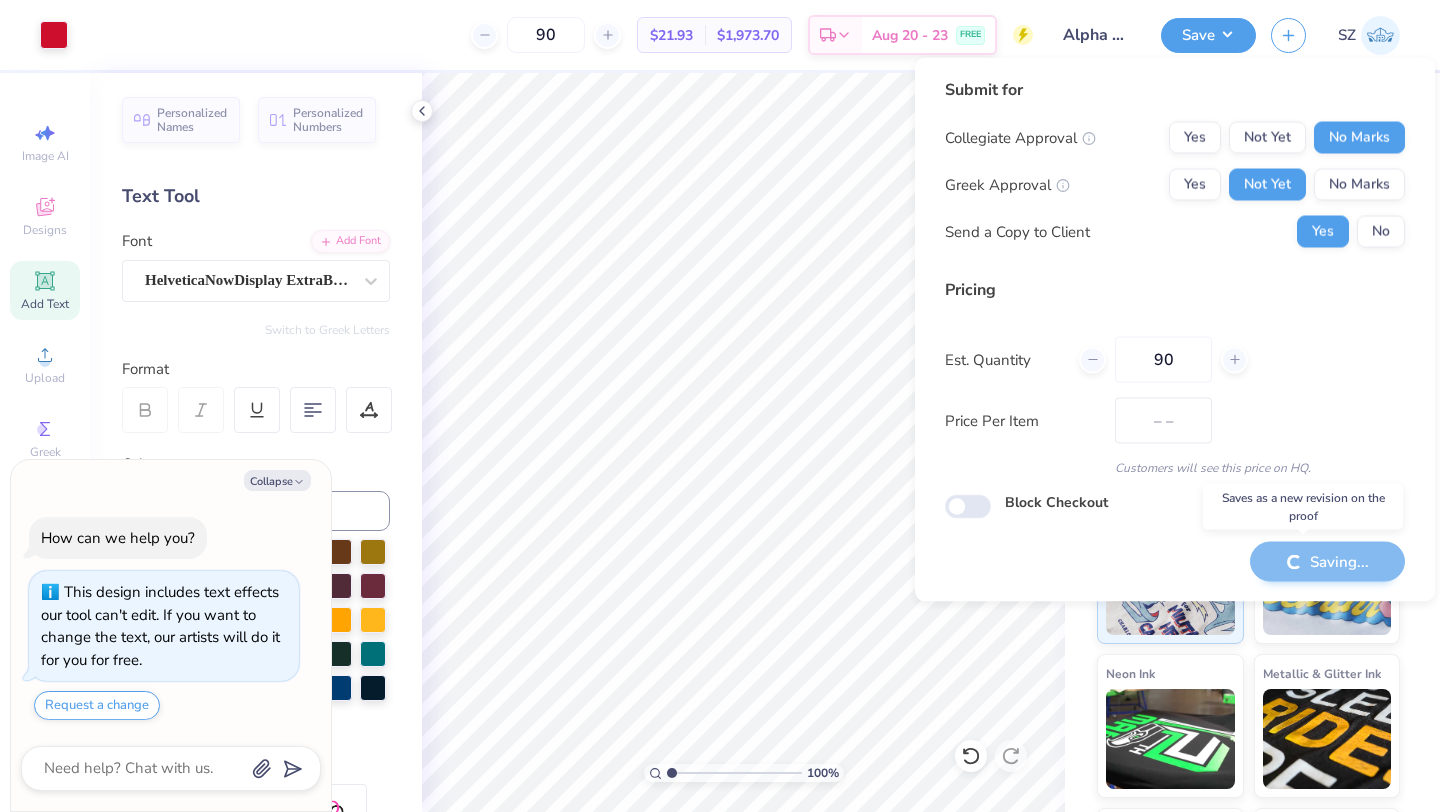 type on "$21.93" 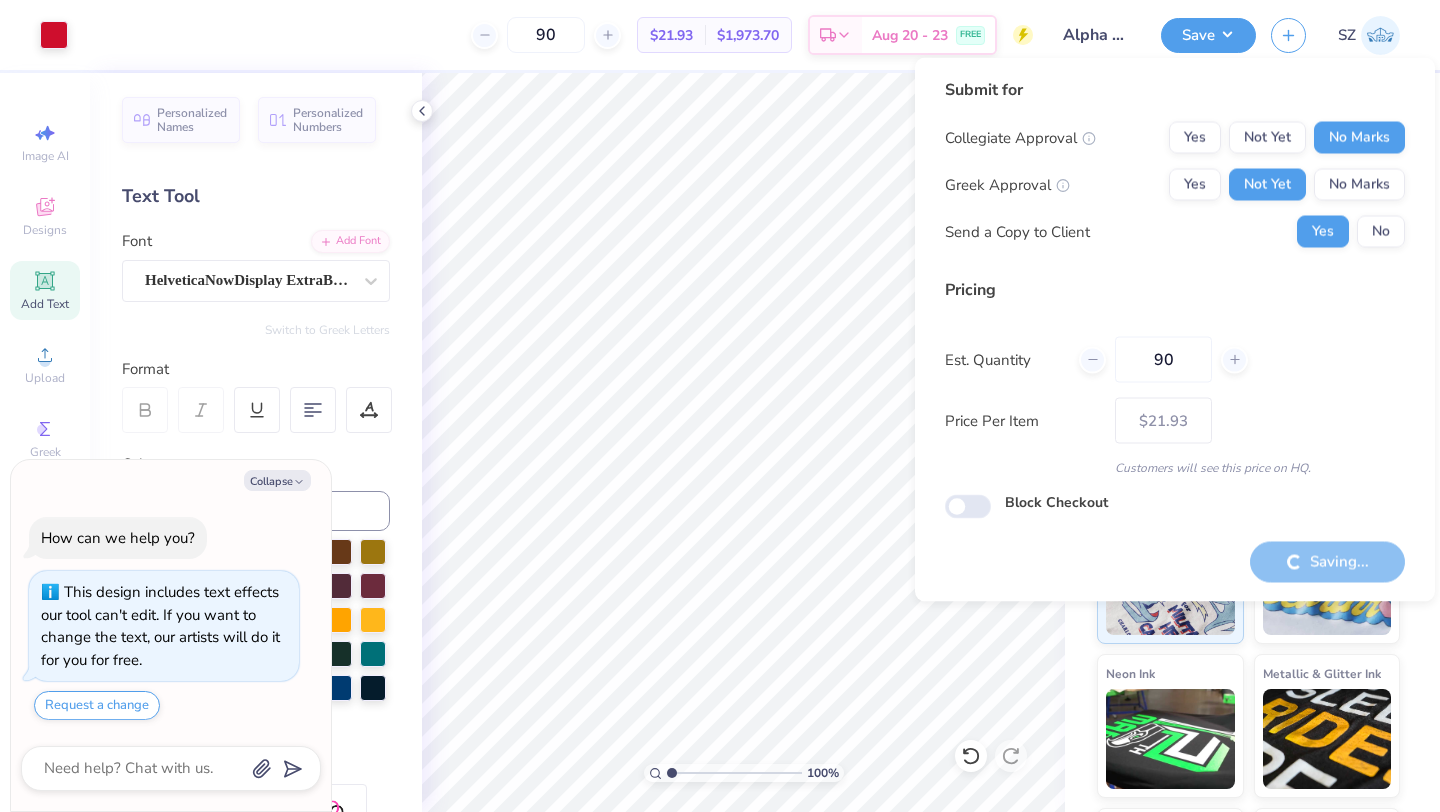 type on "x" 